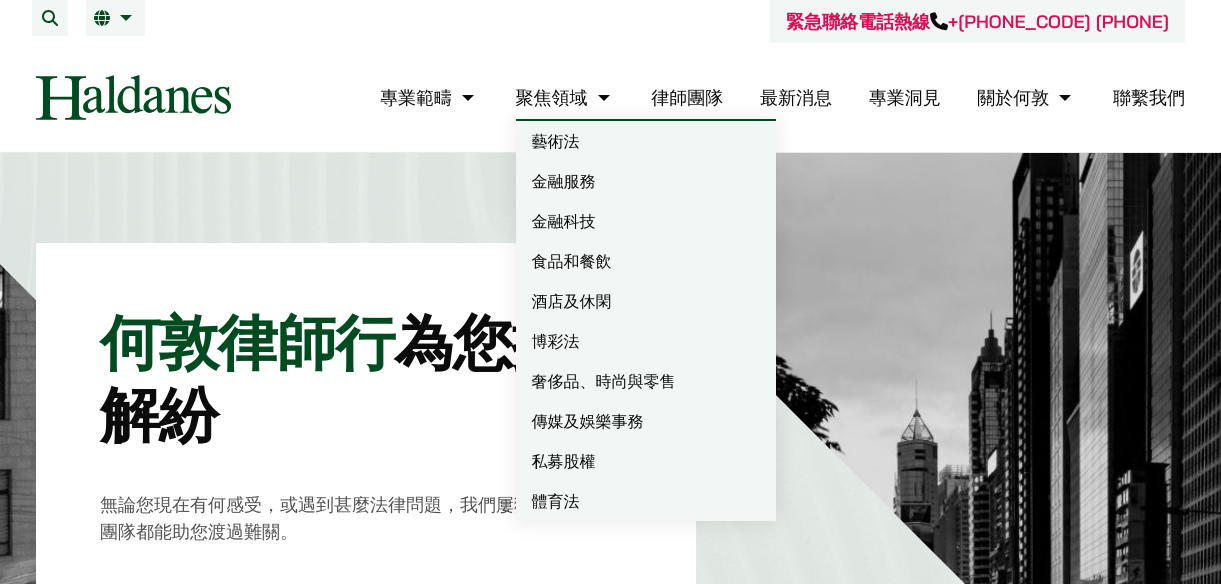 scroll, scrollTop: 0, scrollLeft: 0, axis: both 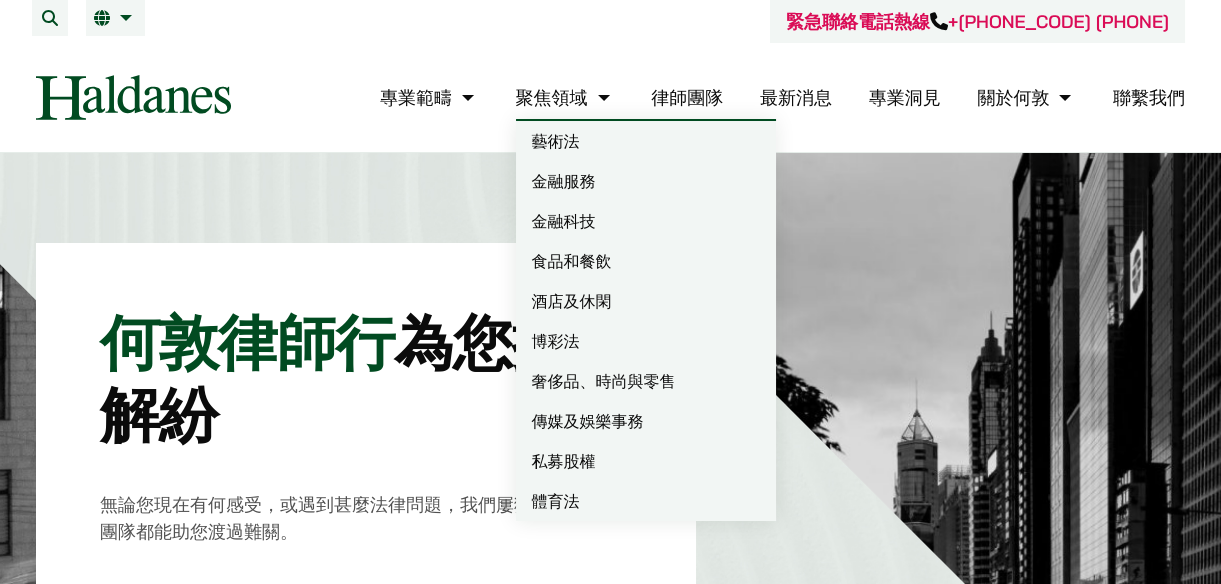 click on "律師團隊" at bounding box center (687, 97) 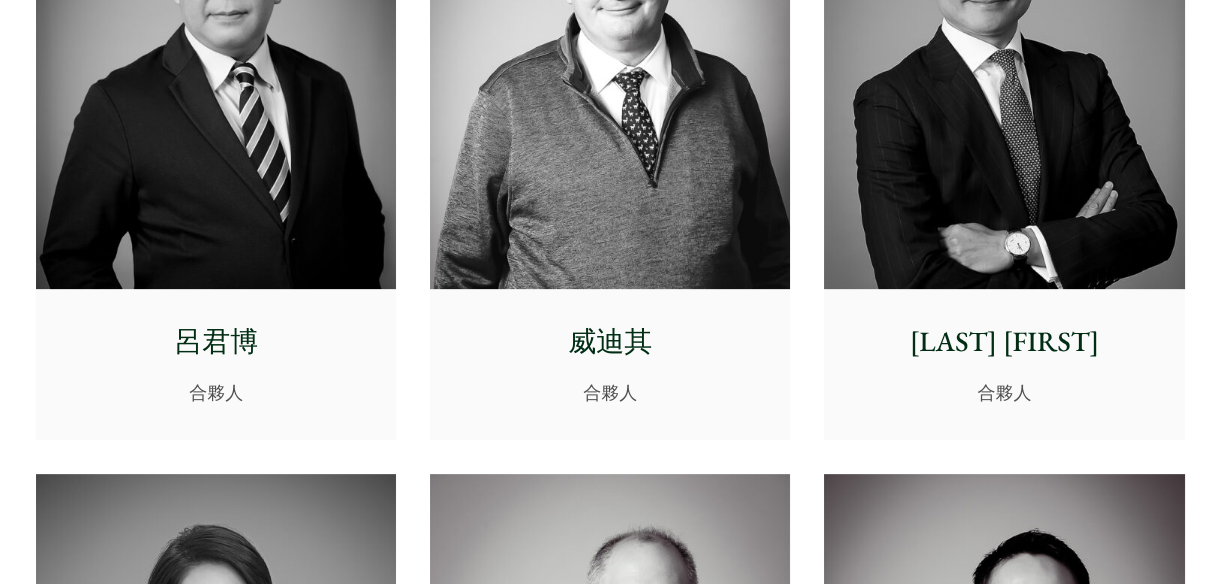 scroll, scrollTop: 1636, scrollLeft: 0, axis: vertical 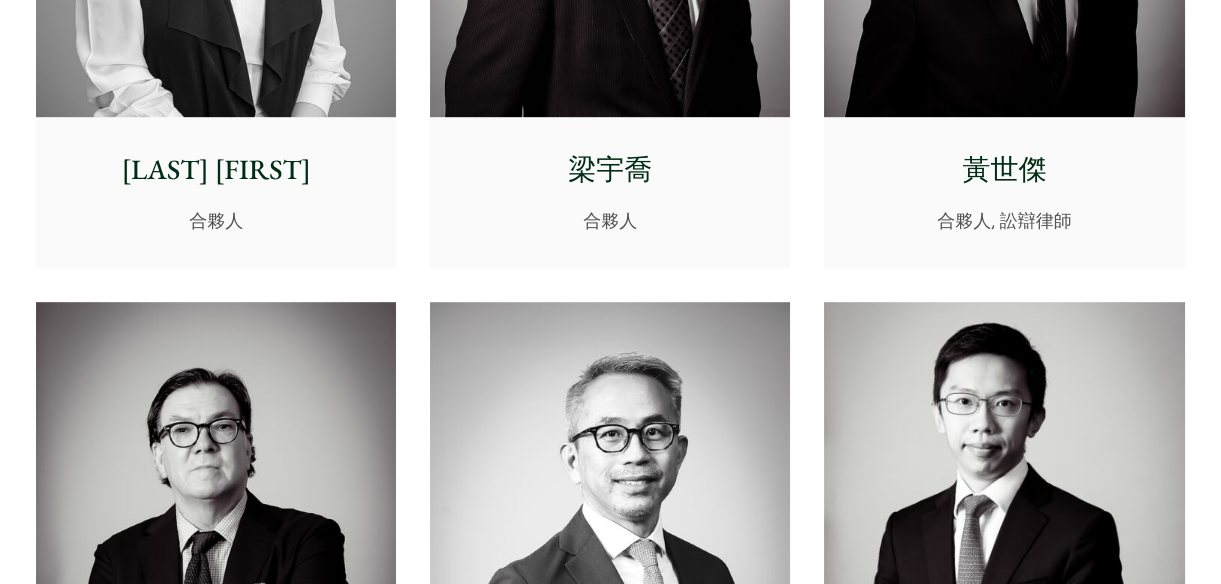 click at bounding box center [216, -108] 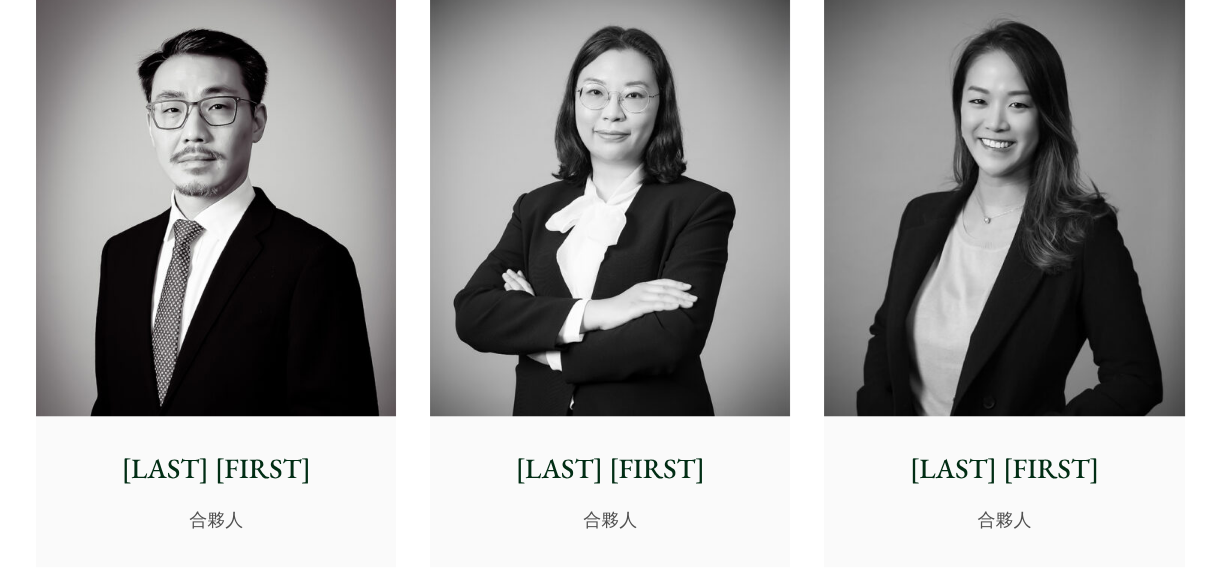 scroll, scrollTop: 3023, scrollLeft: 0, axis: vertical 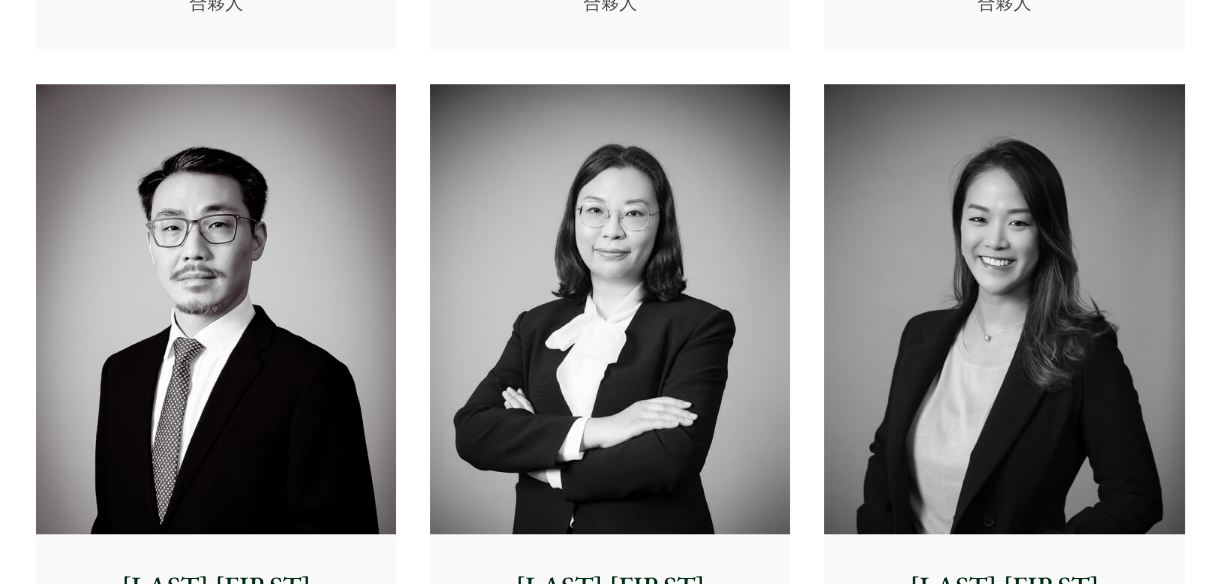 click at bounding box center (1004, 309) 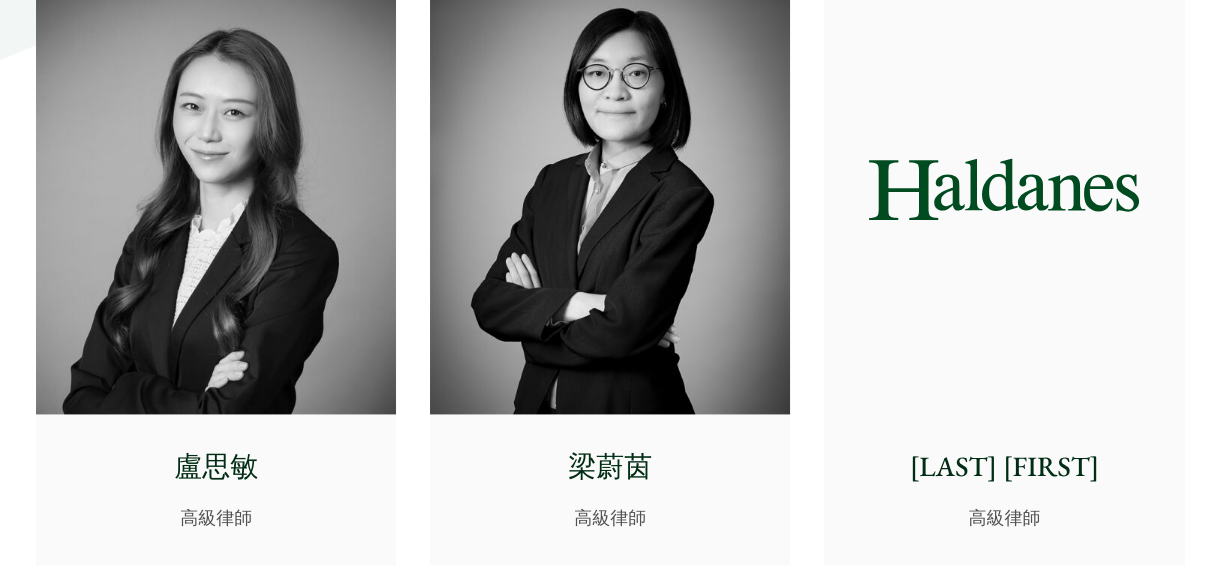 scroll, scrollTop: 5205, scrollLeft: 0, axis: vertical 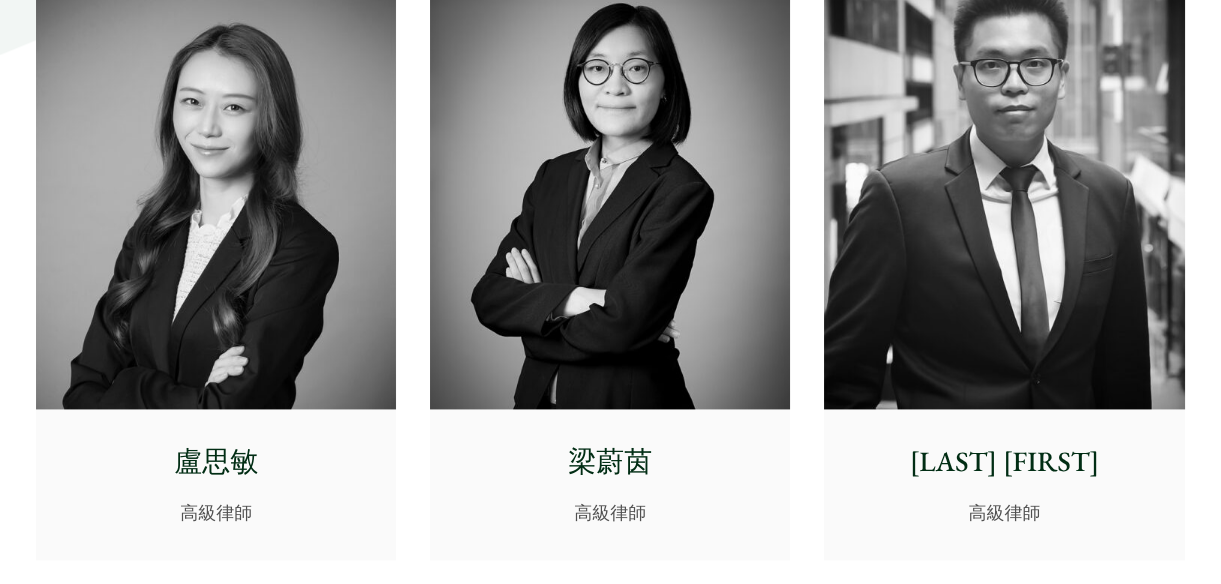 click at bounding box center [216, 184] 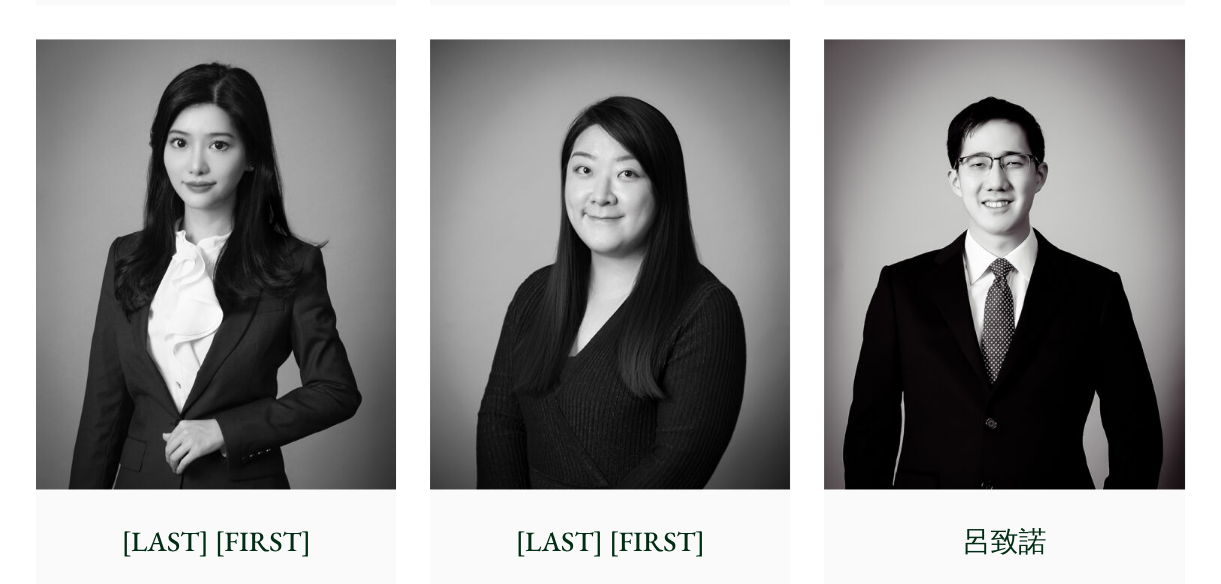 scroll, scrollTop: 5841, scrollLeft: 0, axis: vertical 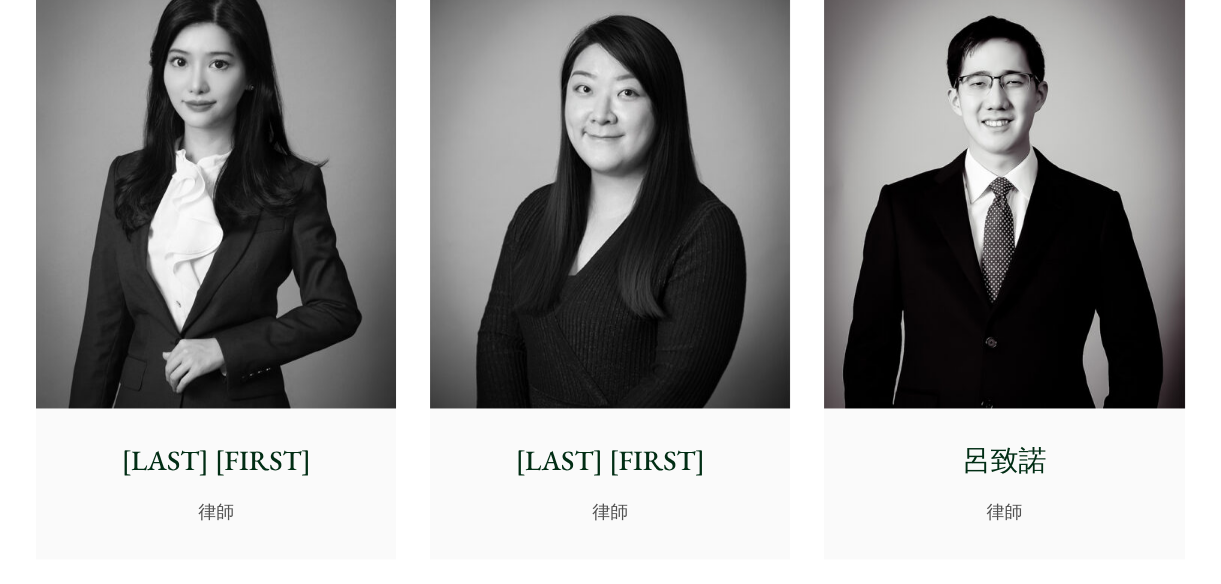 click at bounding box center [216, 183] 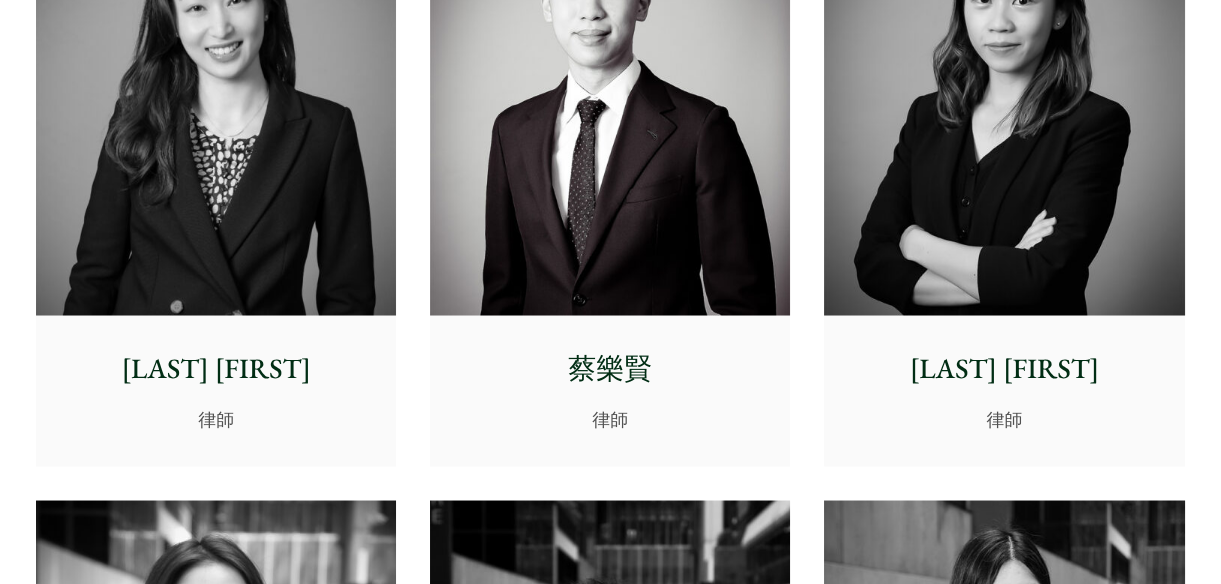 scroll, scrollTop: 6478, scrollLeft: 0, axis: vertical 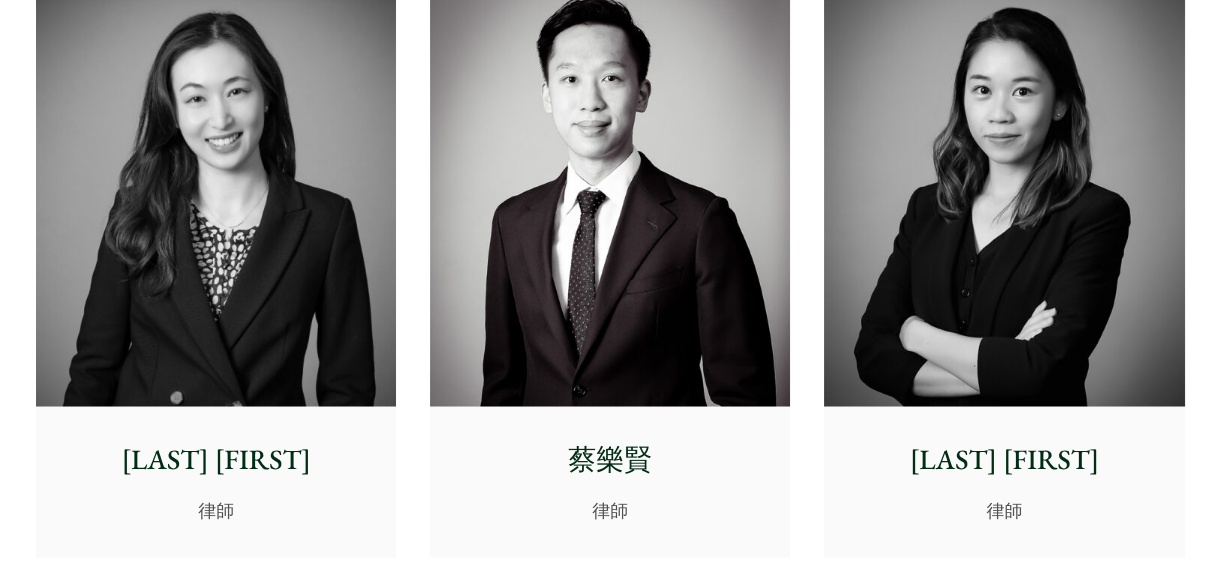 click at bounding box center [1004, 181] 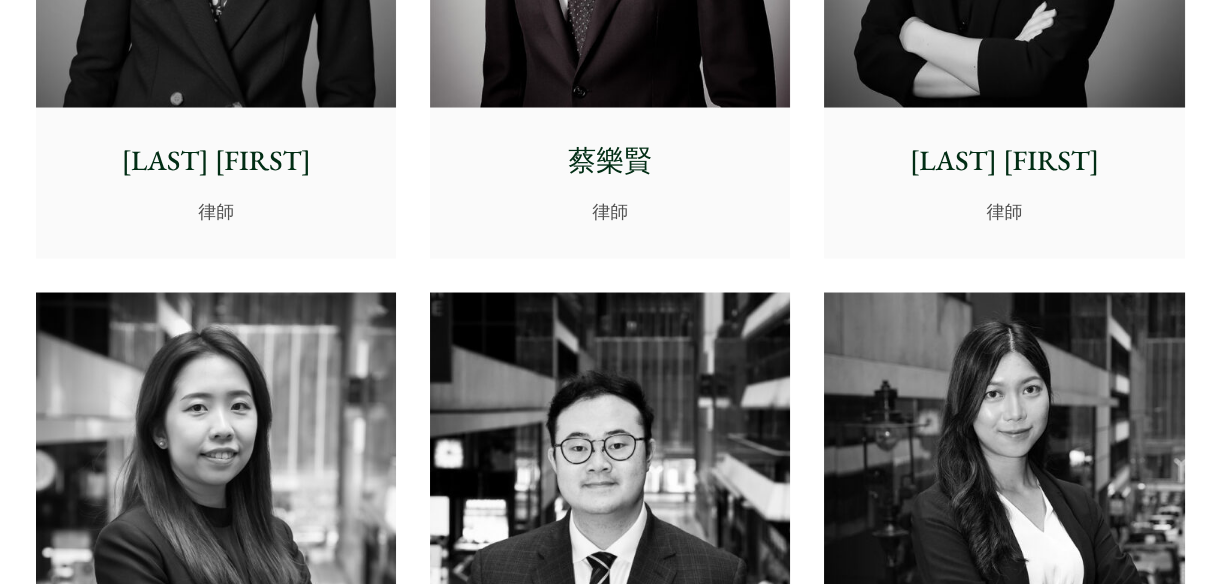 scroll, scrollTop: 7023, scrollLeft: 0, axis: vertical 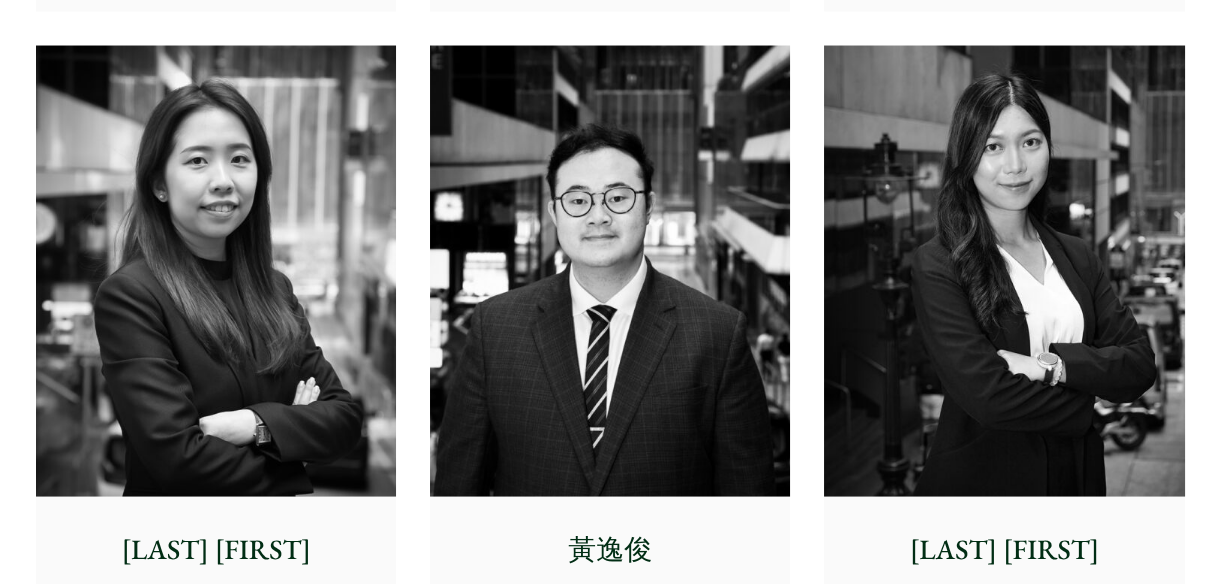 click at bounding box center [1004, 271] 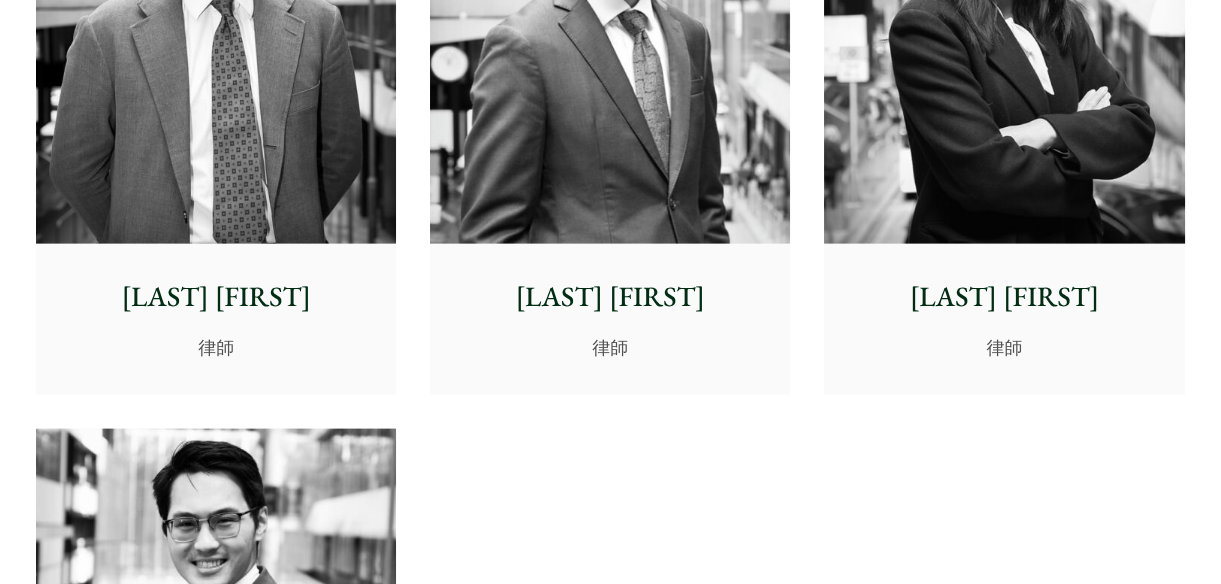 scroll, scrollTop: 7750, scrollLeft: 0, axis: vertical 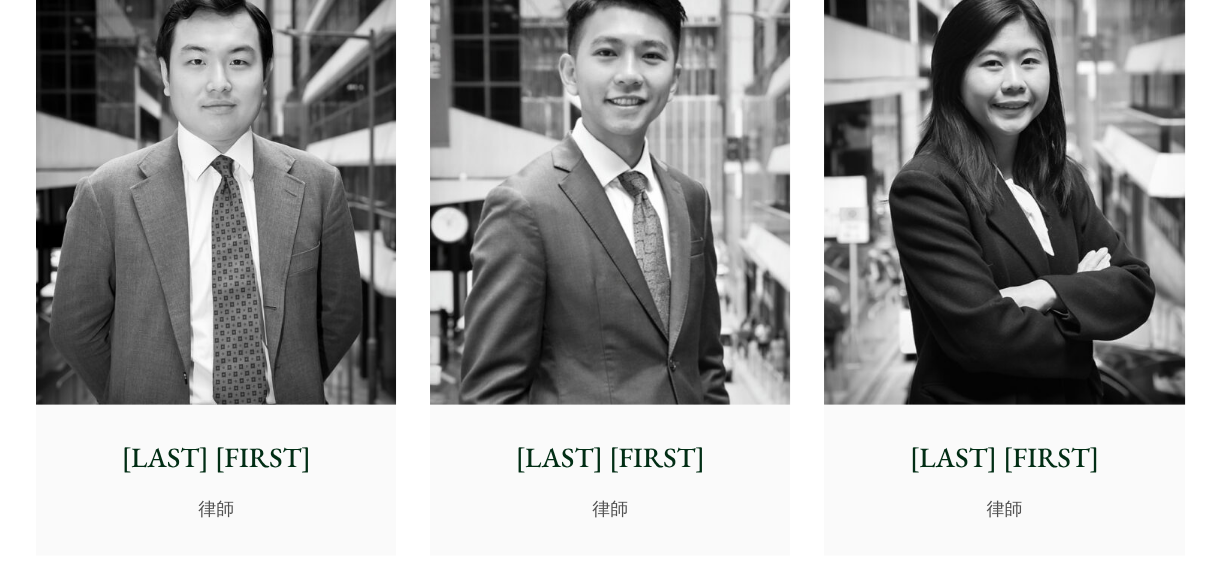click at bounding box center (1004, 179) 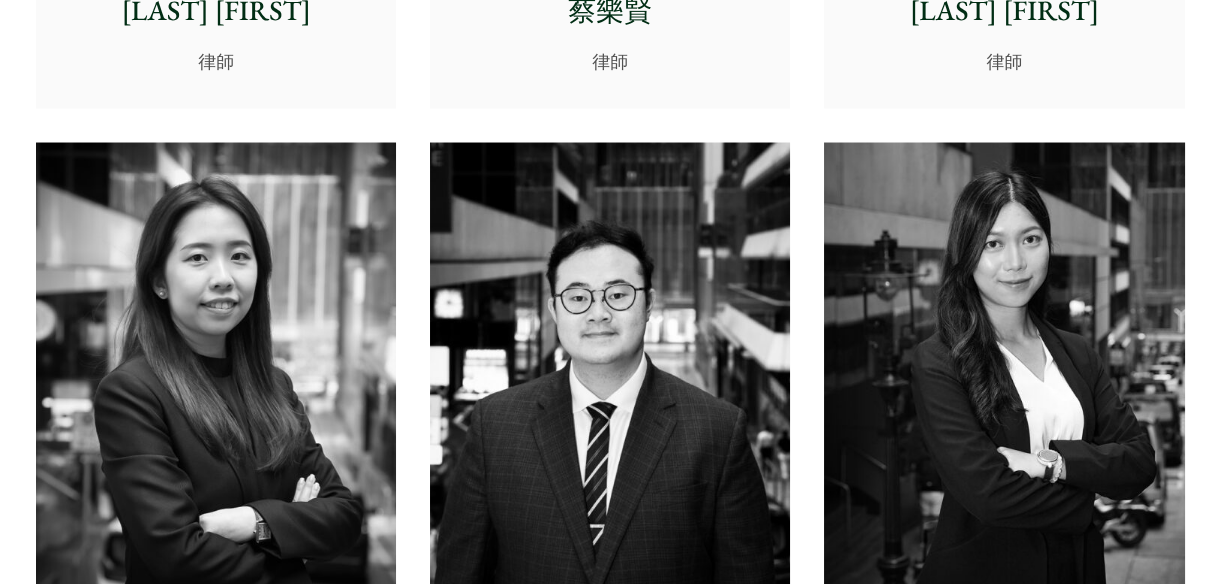 scroll, scrollTop: 7023, scrollLeft: 0, axis: vertical 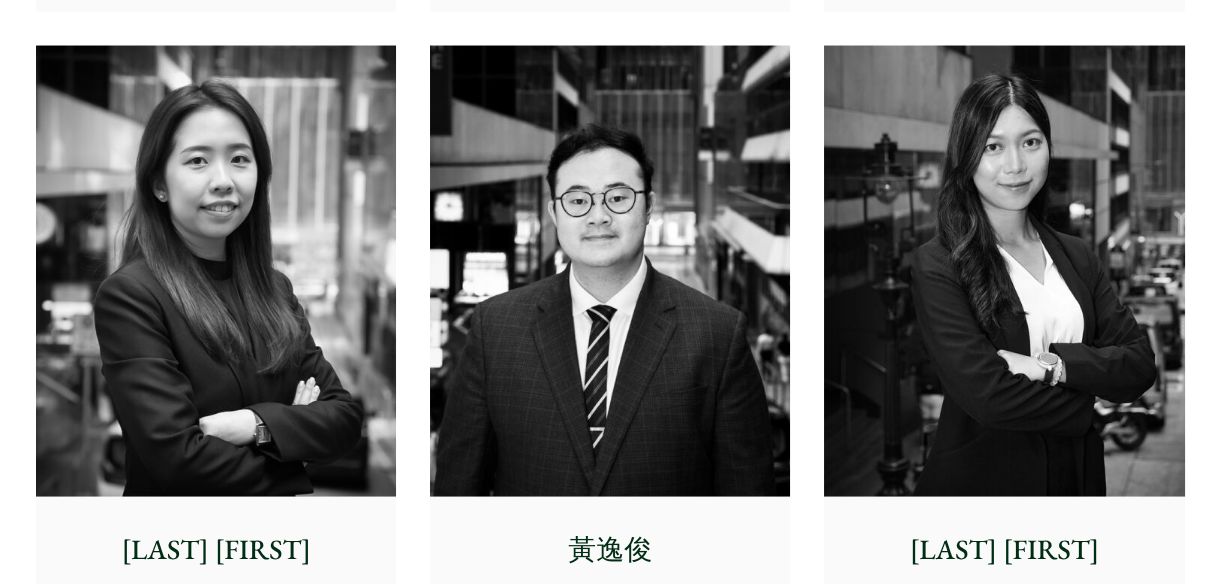 click at bounding box center [1004, 271] 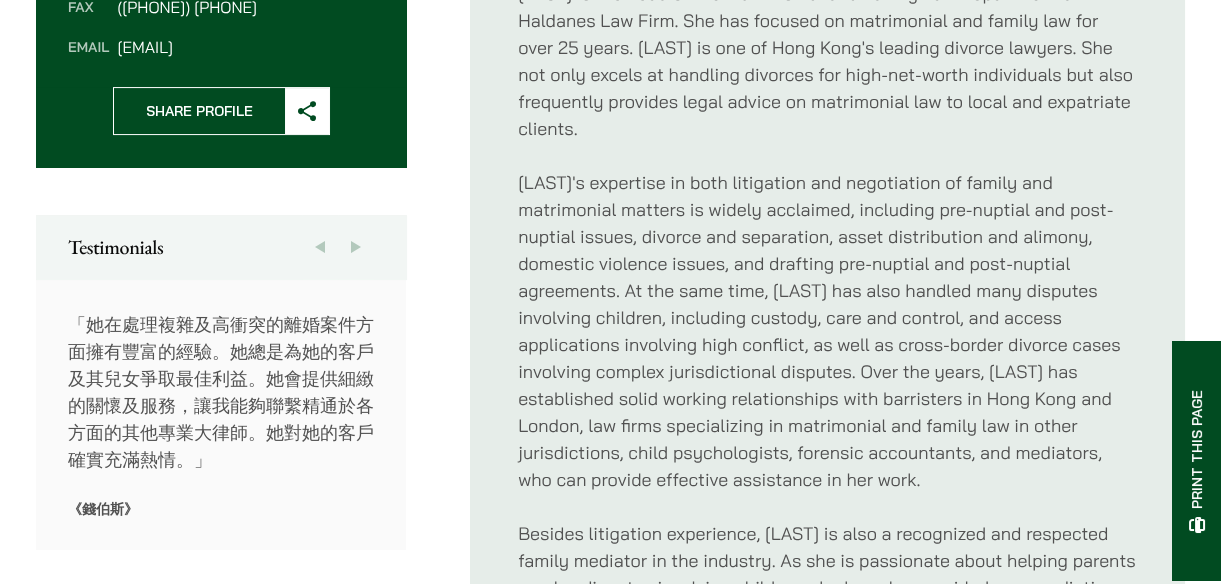 scroll, scrollTop: 727, scrollLeft: 0, axis: vertical 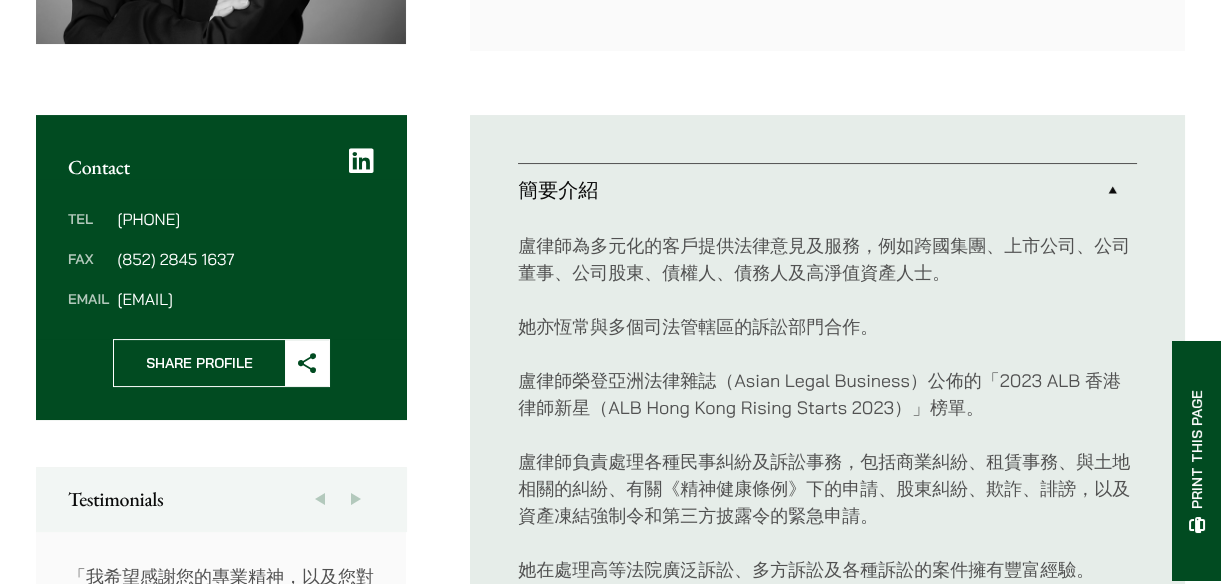 click at bounding box center (361, 161) 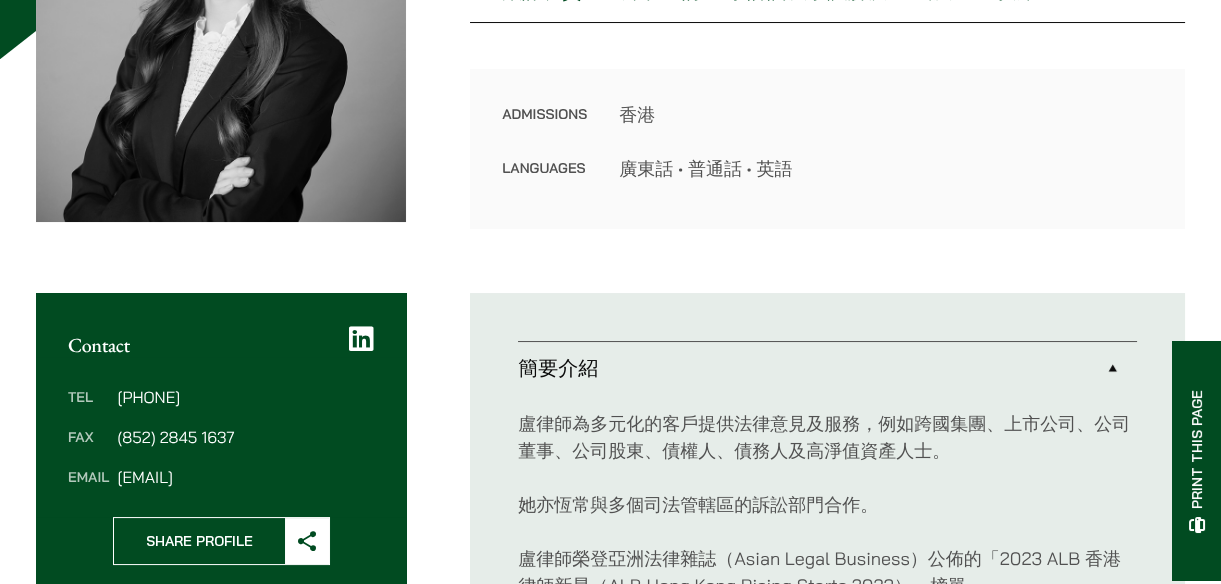 scroll, scrollTop: 272, scrollLeft: 0, axis: vertical 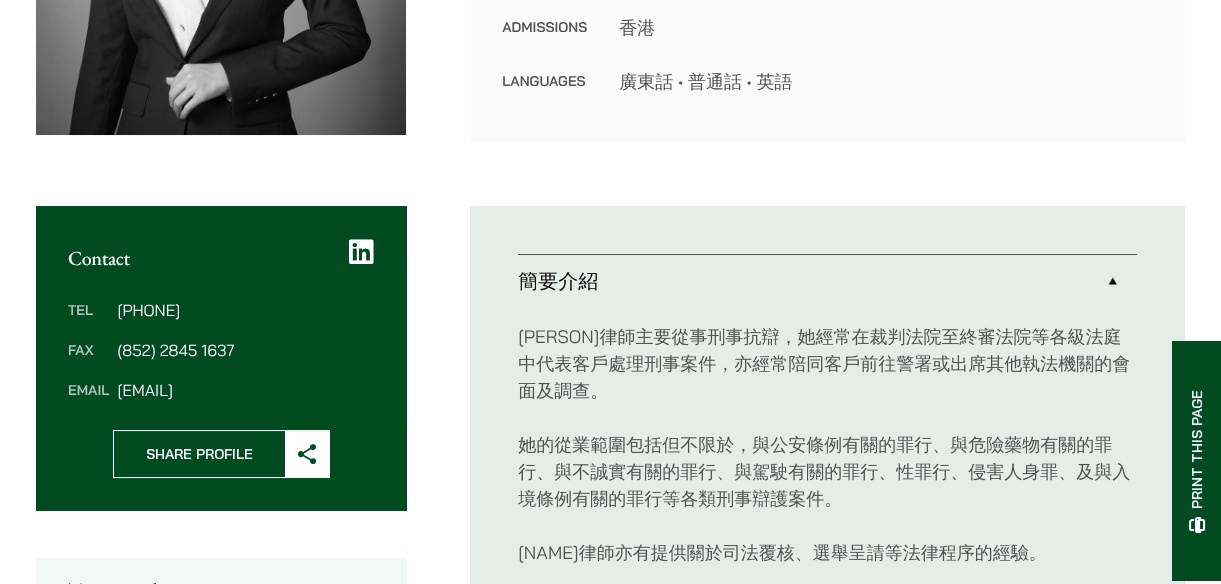 click at bounding box center [361, 252] 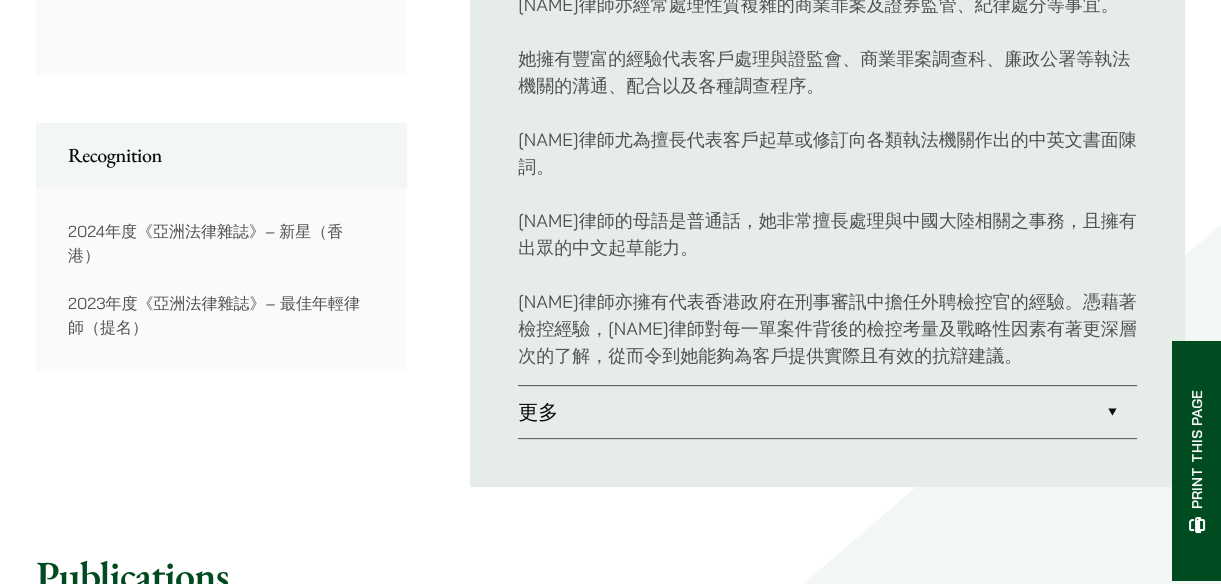 click on "更多" at bounding box center (827, 412) 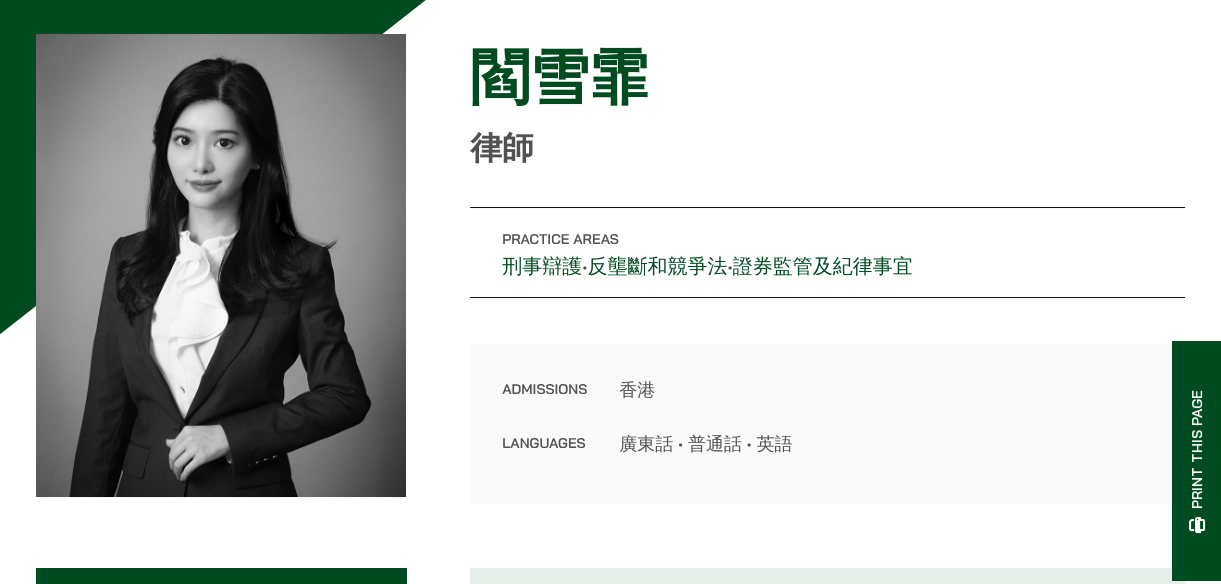scroll, scrollTop: 181, scrollLeft: 0, axis: vertical 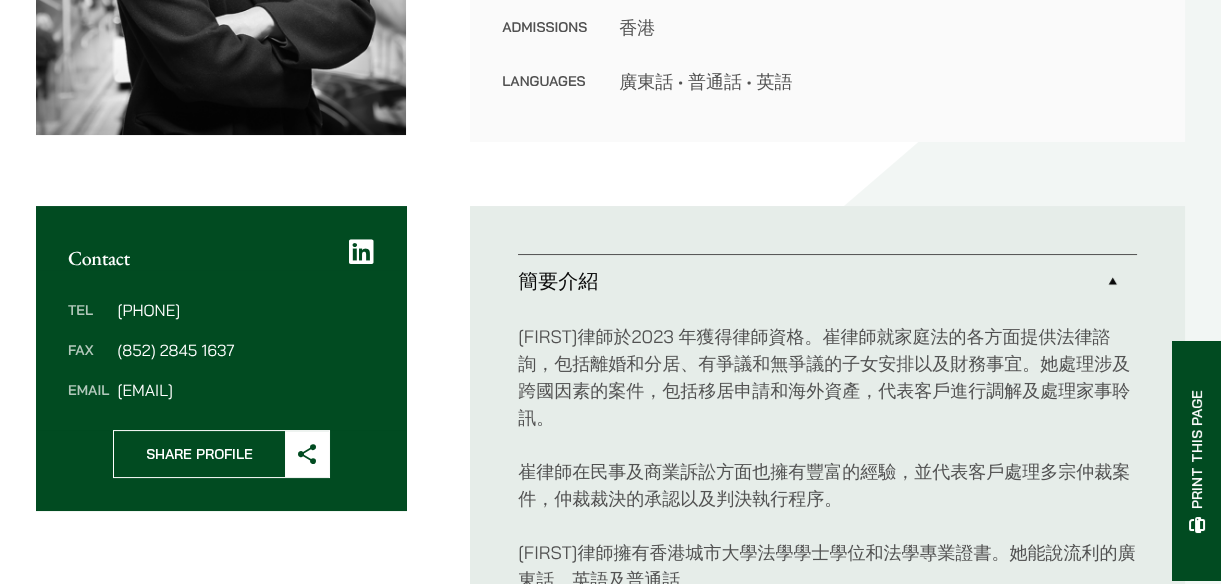 drag, startPoint x: 375, startPoint y: 239, endPoint x: 369, endPoint y: 251, distance: 13.416408 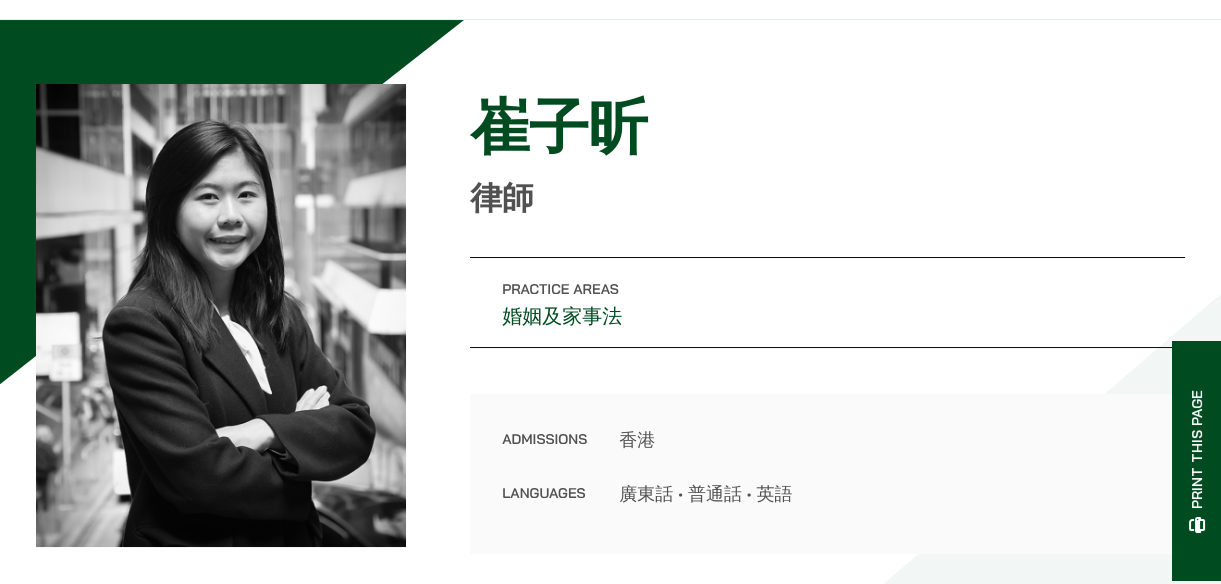 scroll, scrollTop: 90, scrollLeft: 0, axis: vertical 